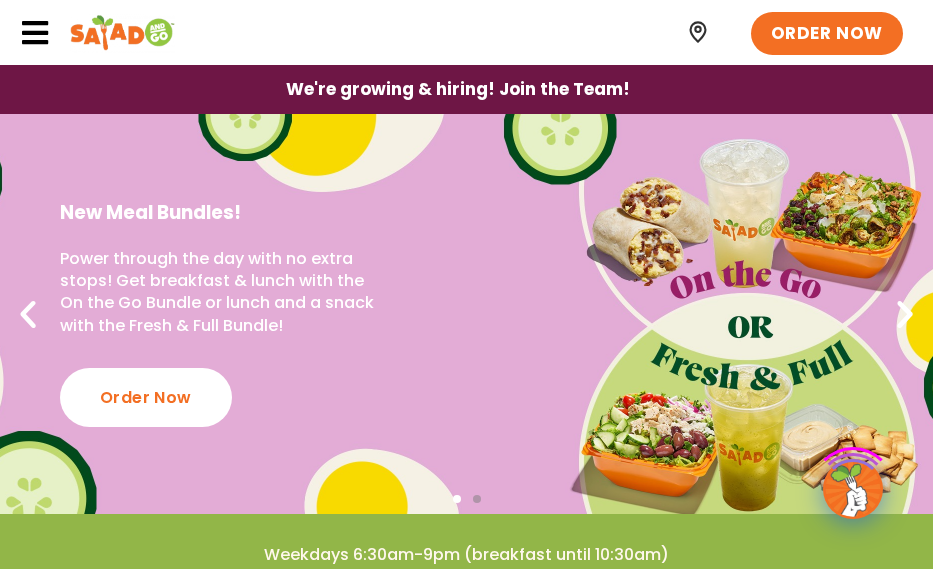 scroll, scrollTop: 0, scrollLeft: 0, axis: both 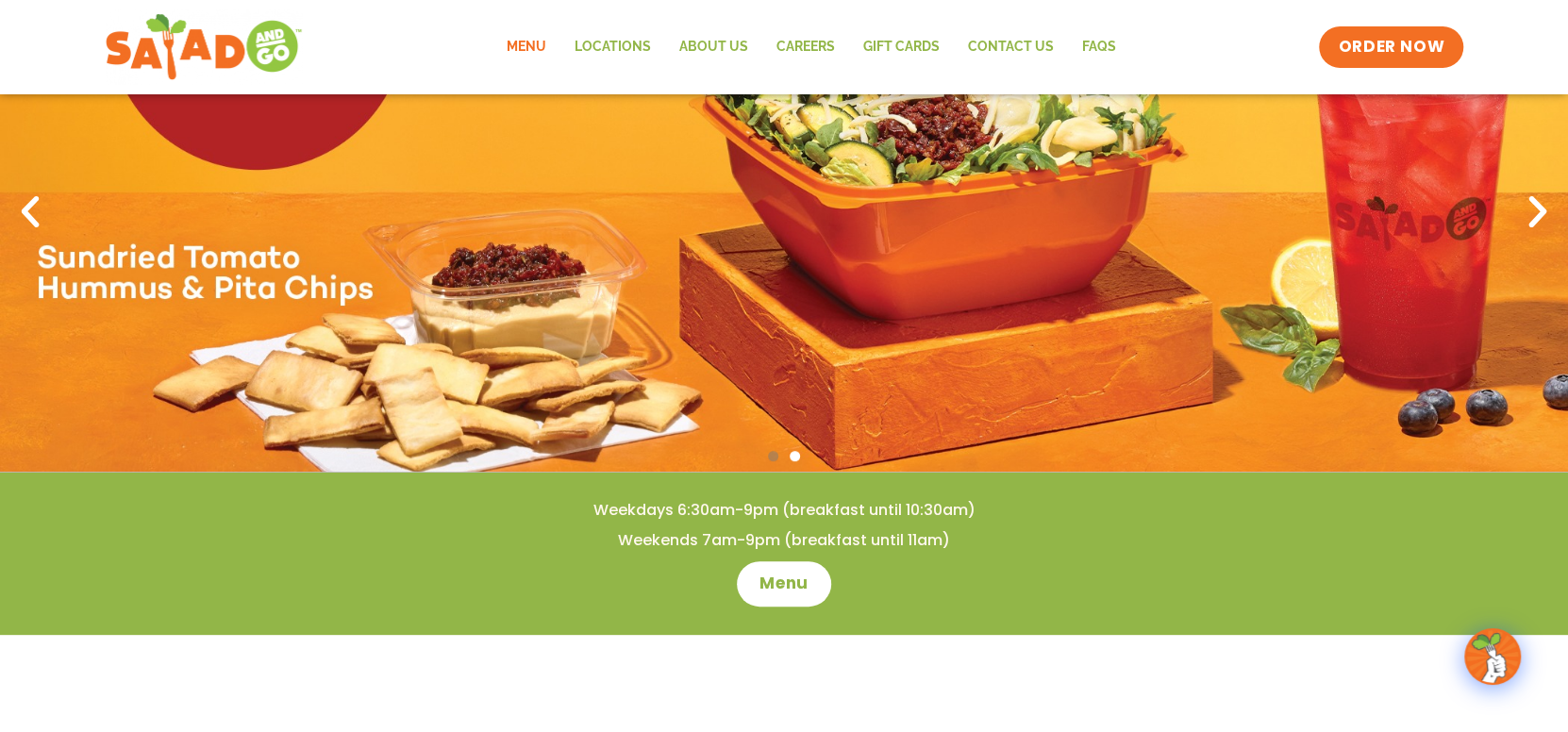 click on "Menu" 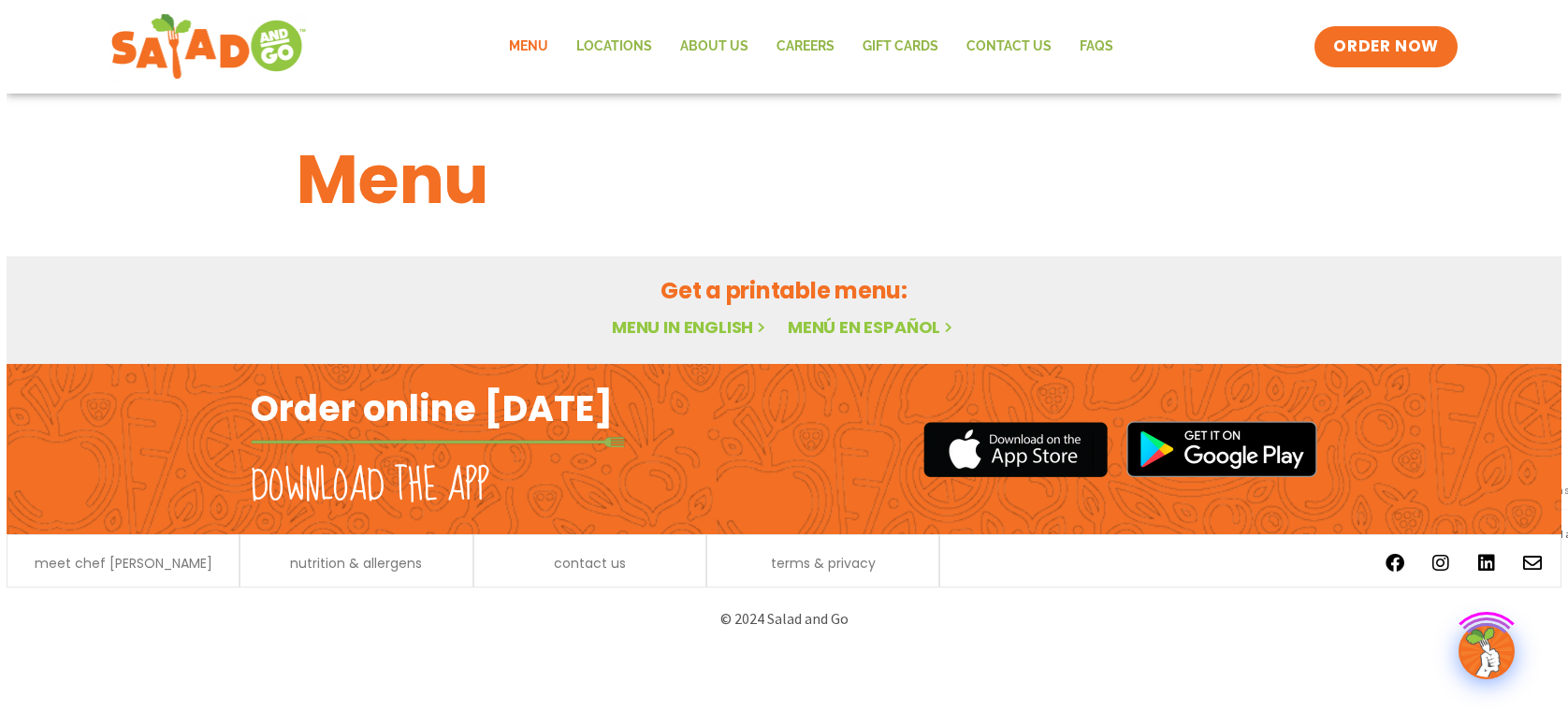 scroll, scrollTop: 0, scrollLeft: 0, axis: both 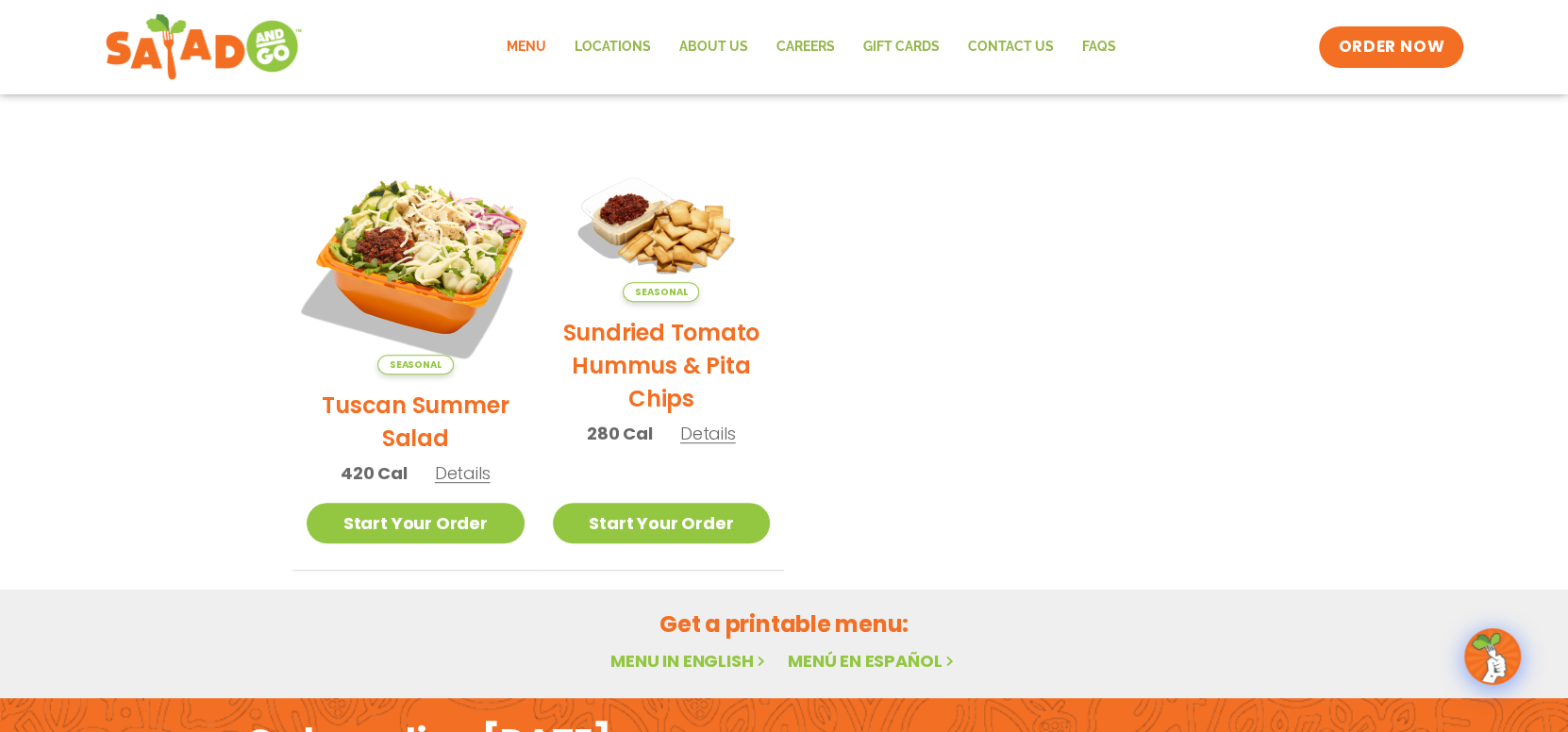 click at bounding box center (415, 265) 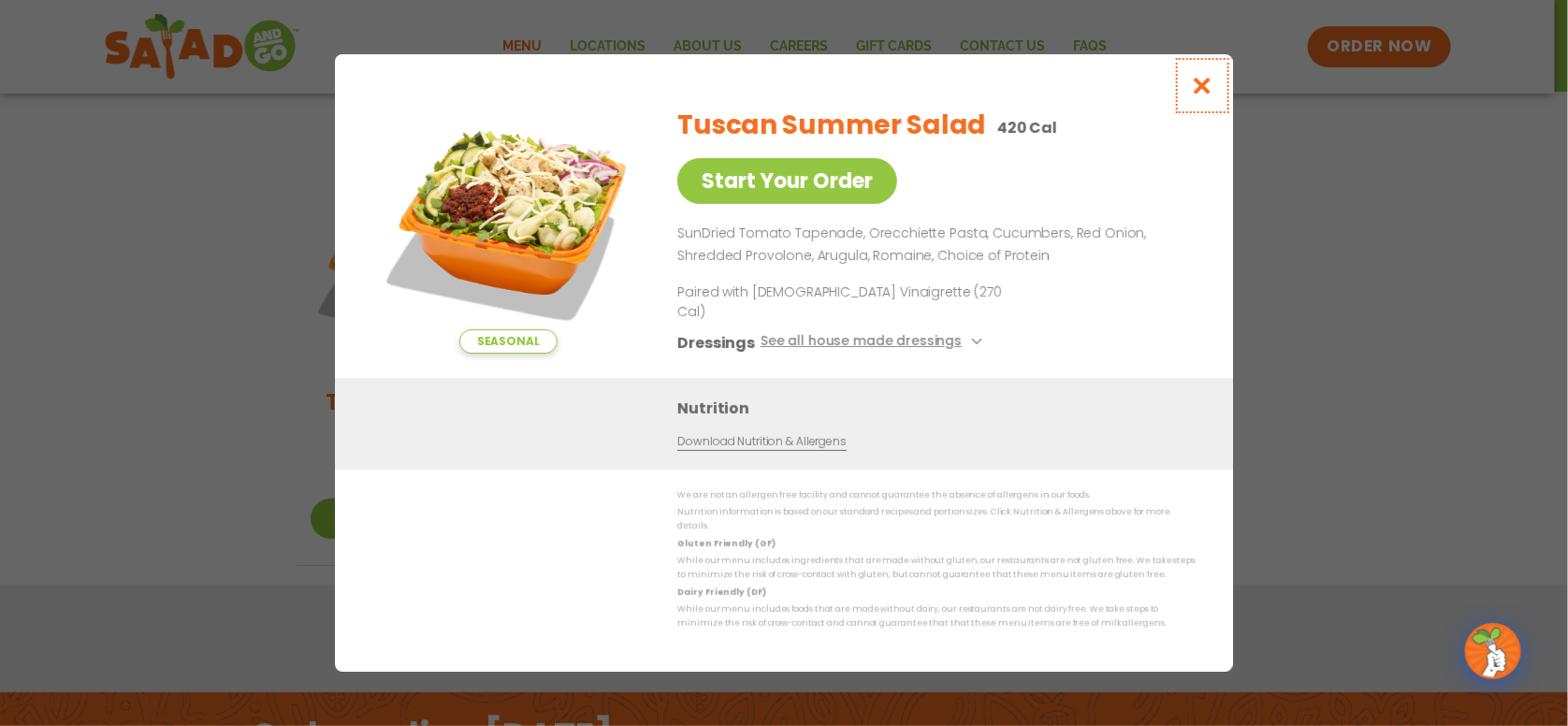 click at bounding box center [1202, 85] 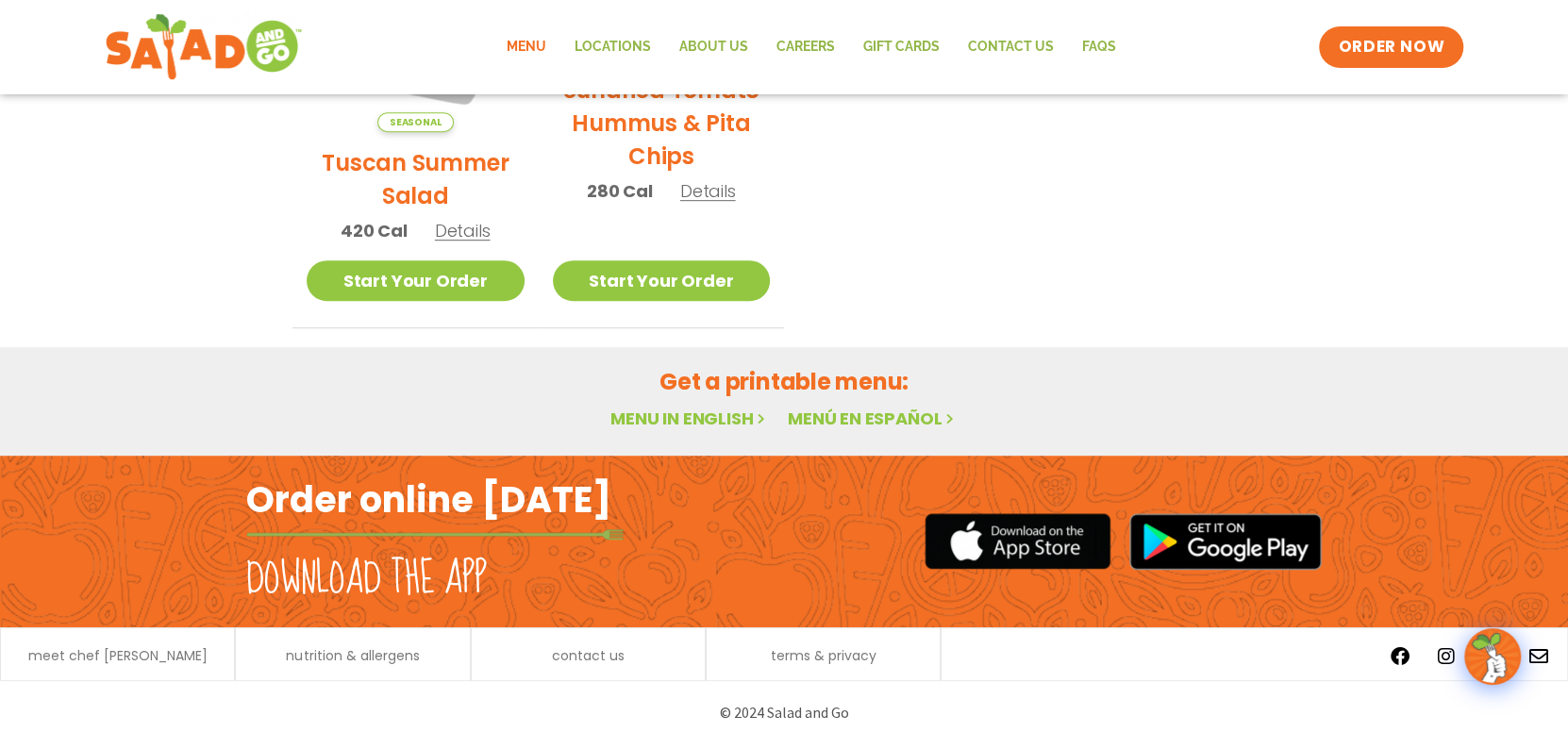 scroll, scrollTop: 631, scrollLeft: 0, axis: vertical 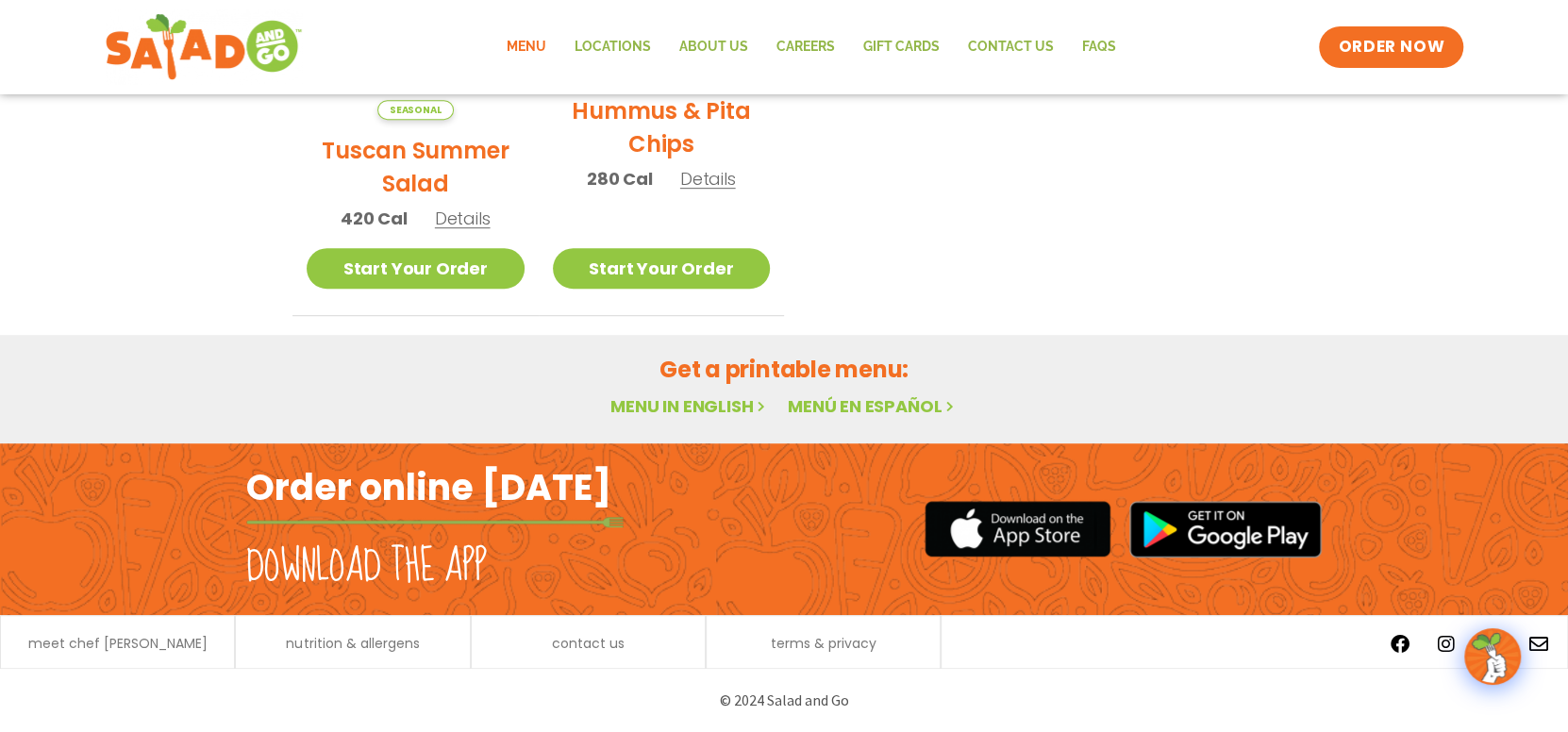 click on "Menu in English" at bounding box center [690, 406] 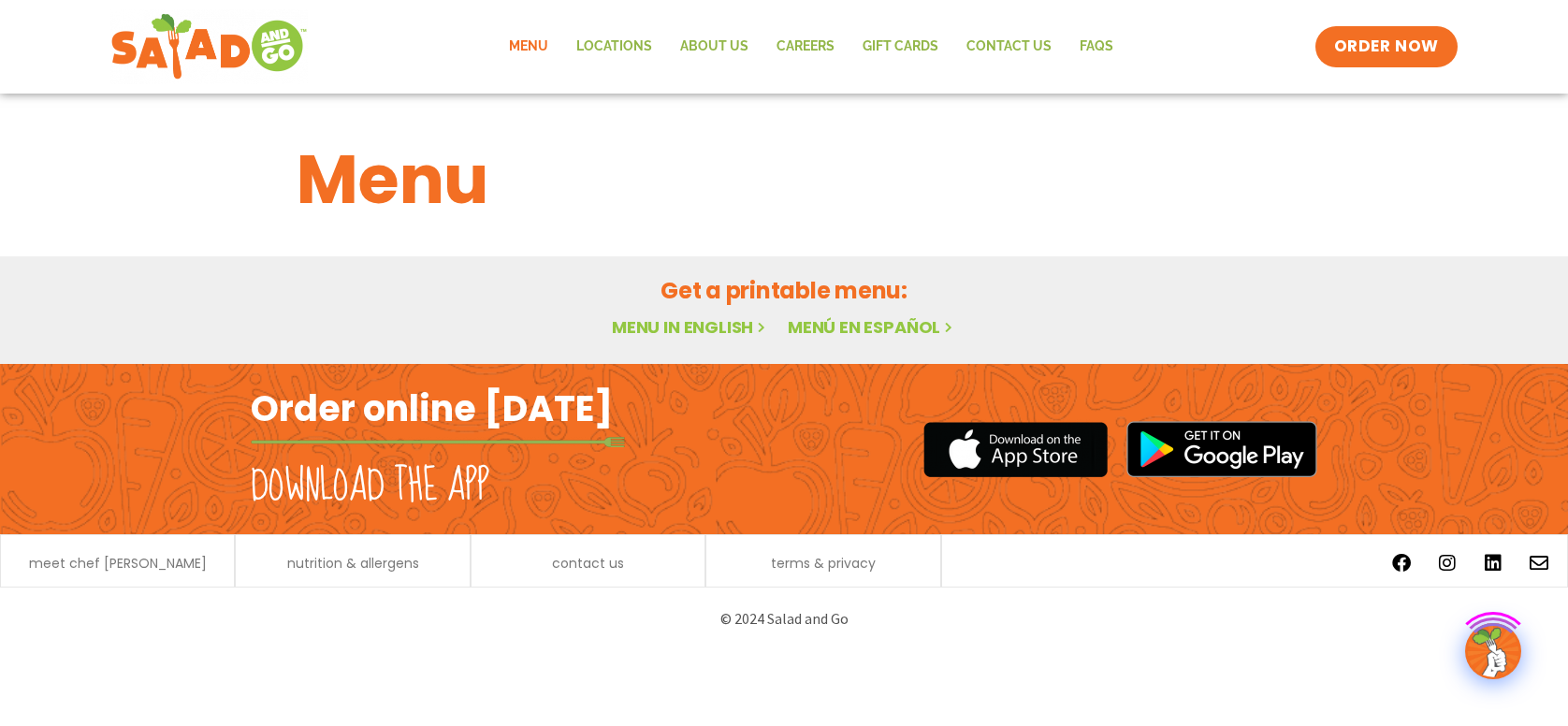 scroll, scrollTop: 0, scrollLeft: 0, axis: both 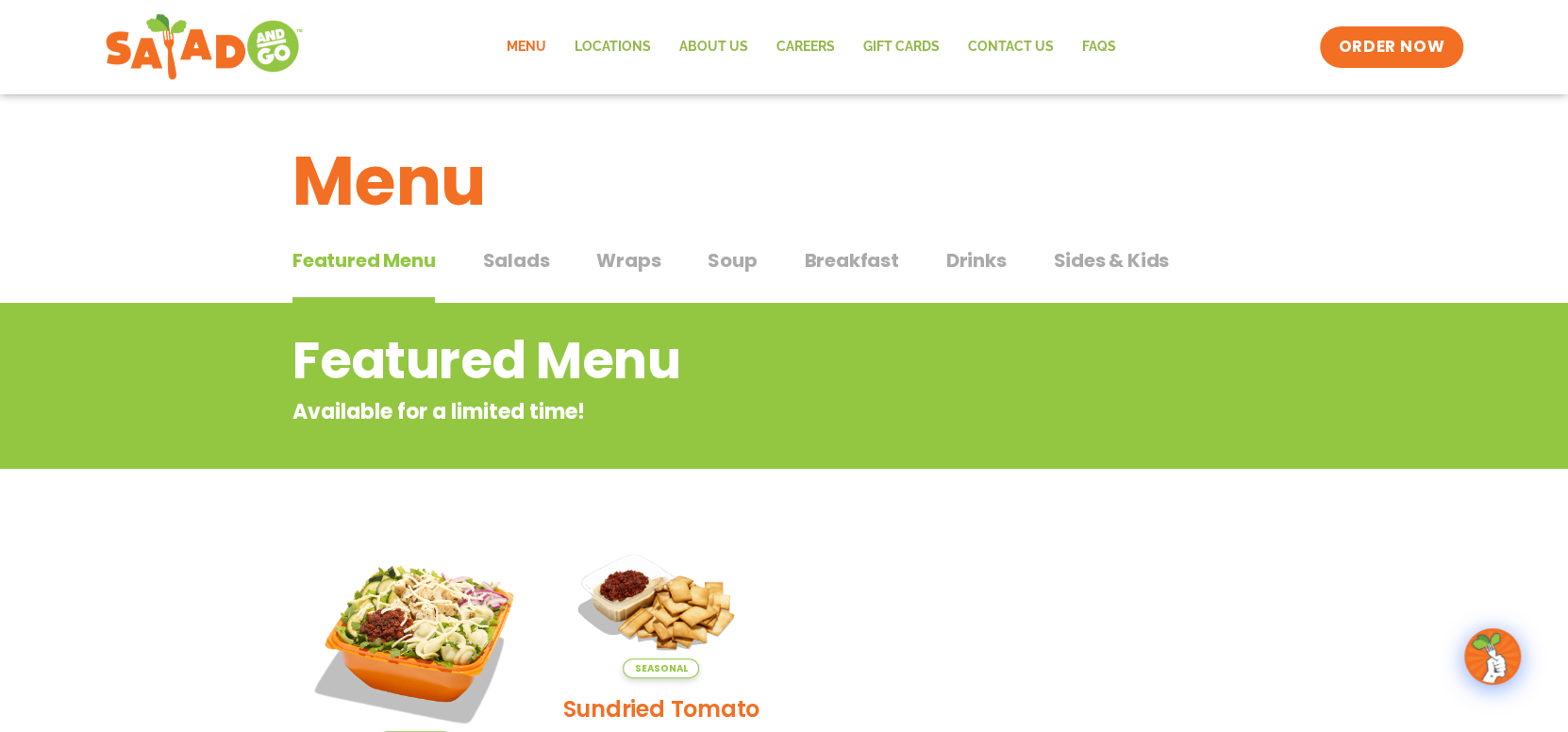 click on "Salads" at bounding box center [515, 260] 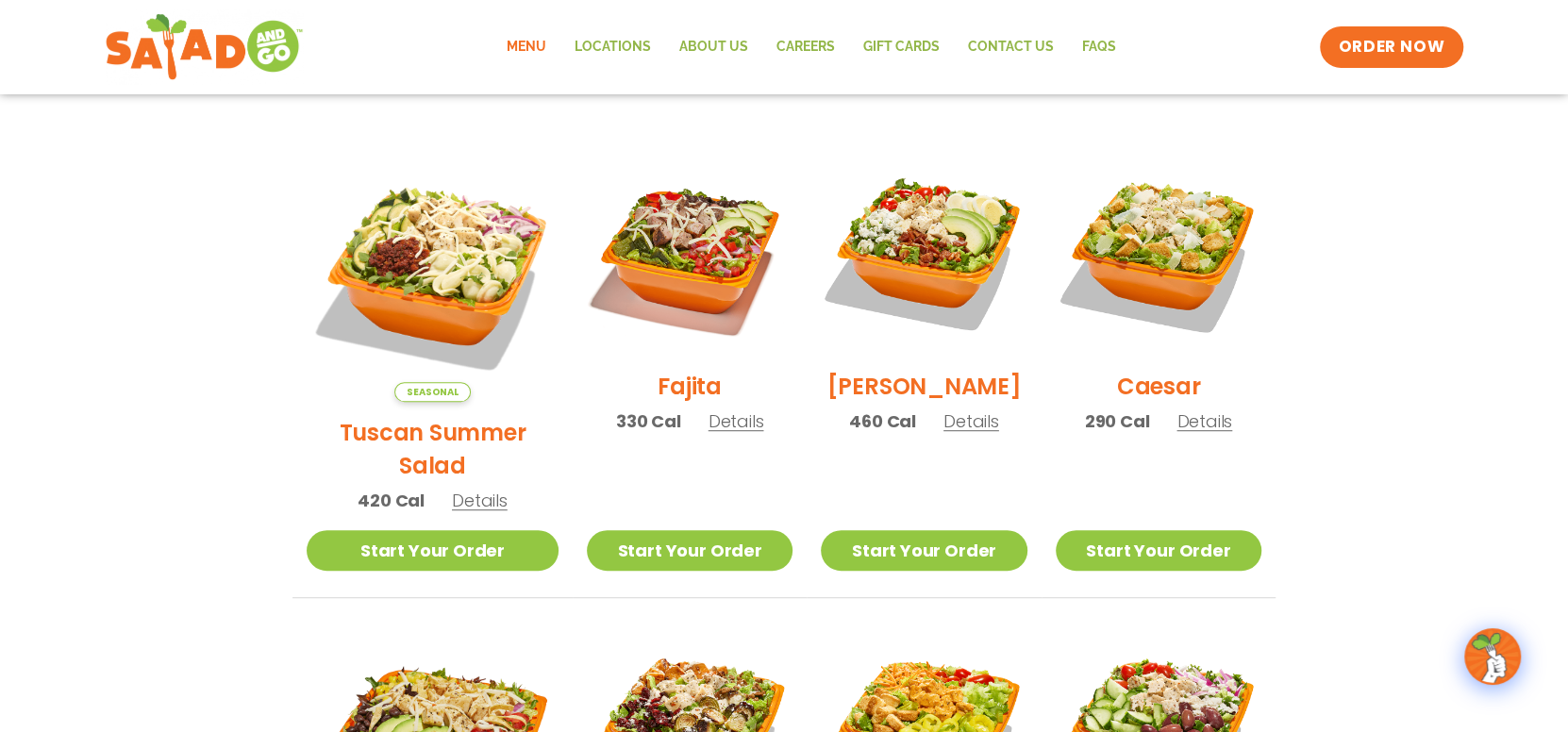scroll, scrollTop: 472, scrollLeft: 0, axis: vertical 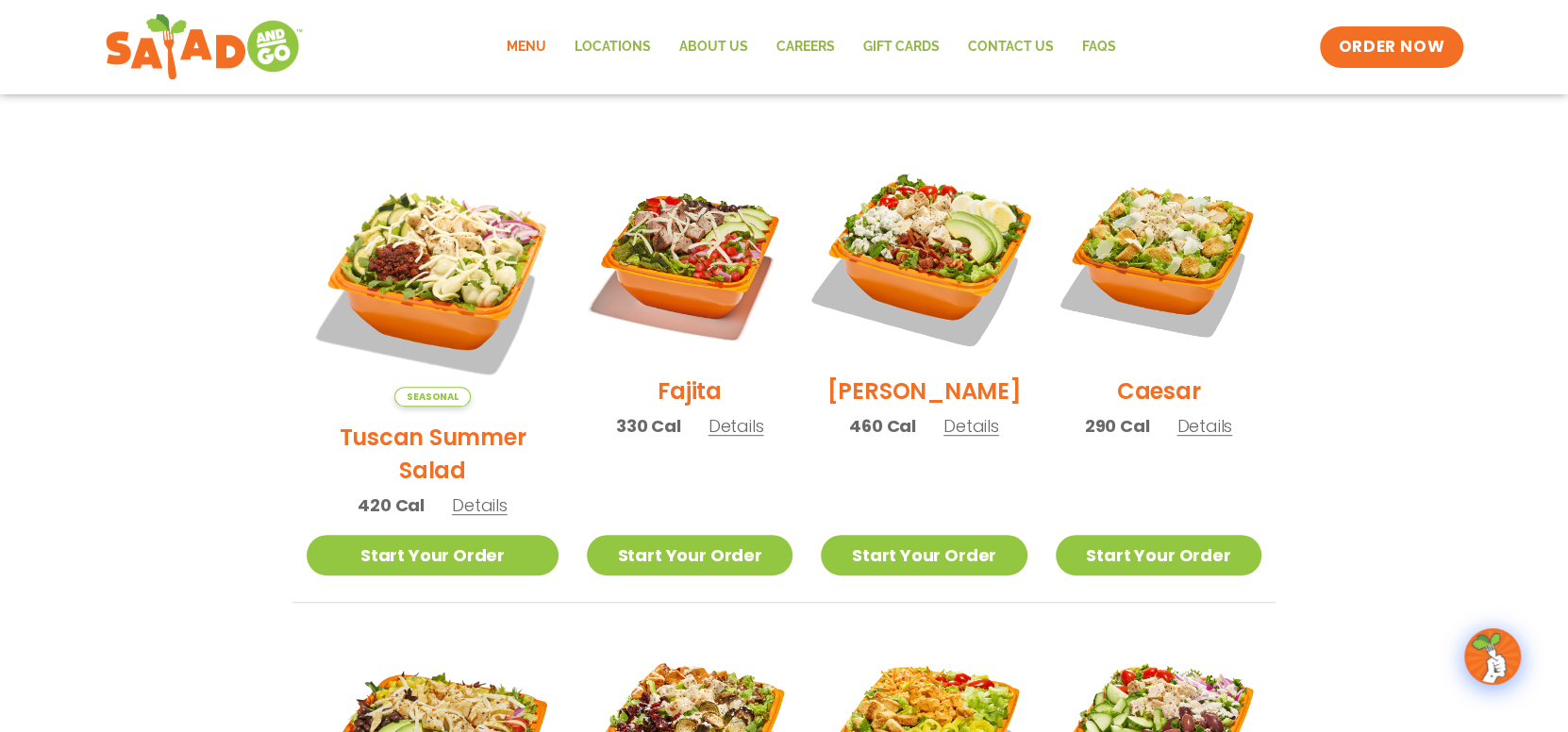 click at bounding box center (924, 258) 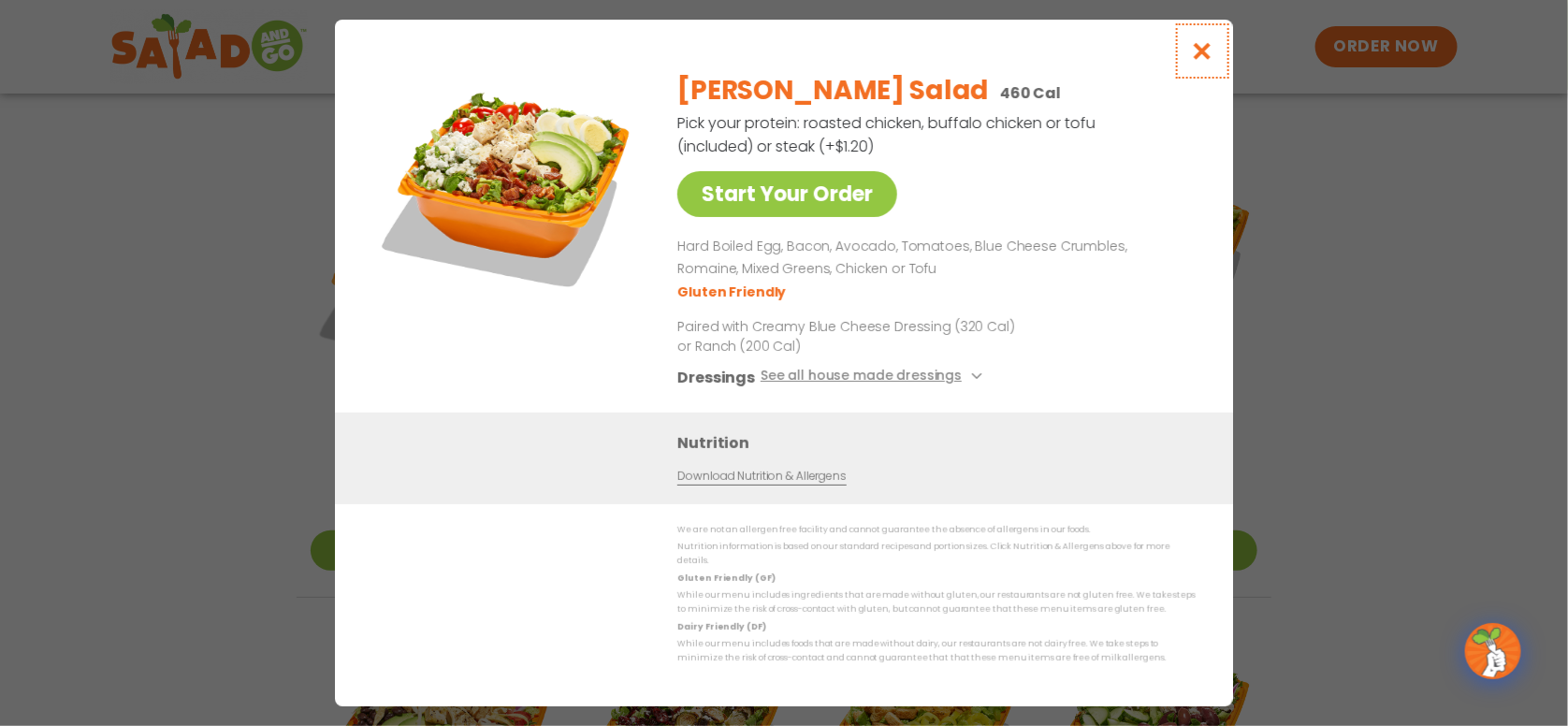 click at bounding box center (1202, 51) 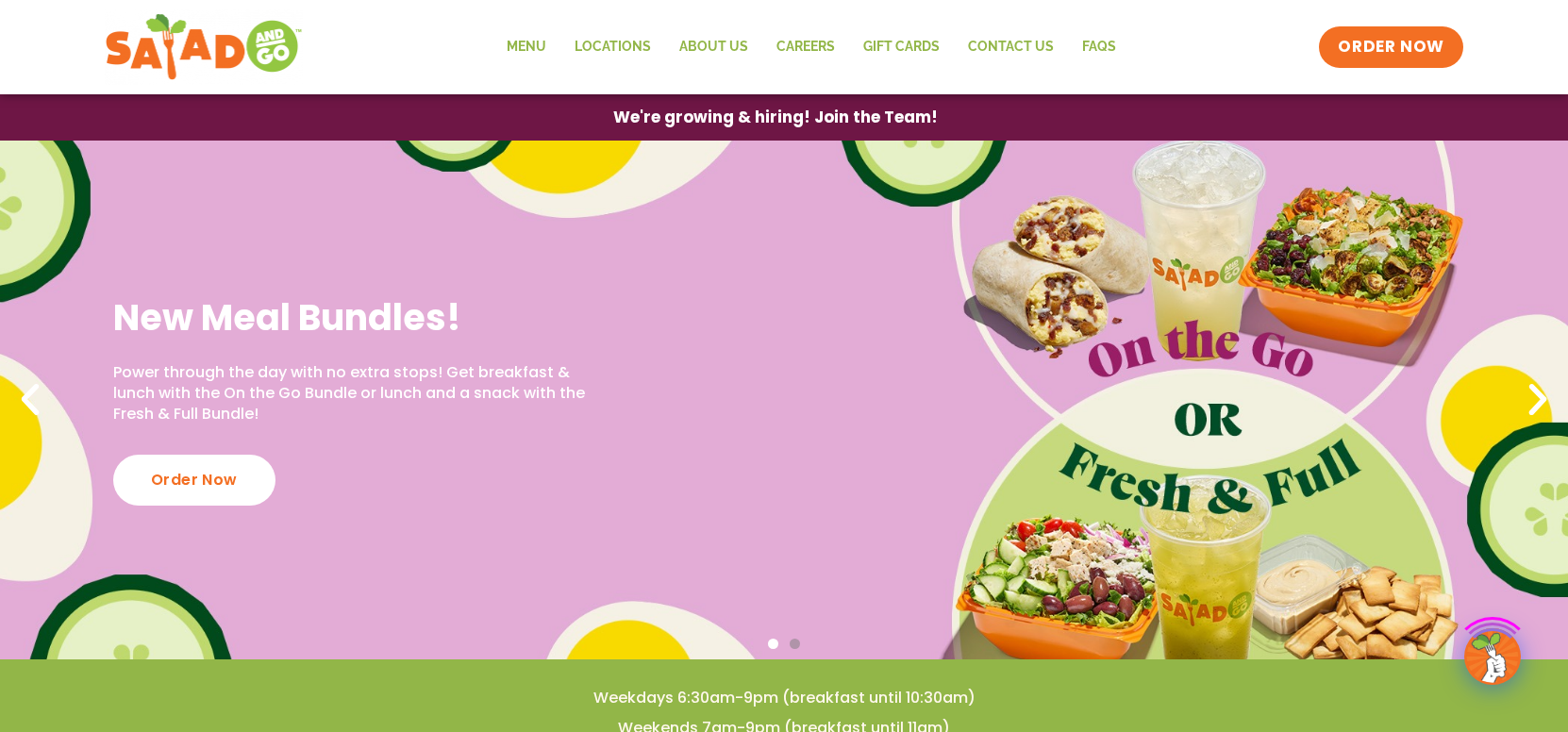 scroll, scrollTop: 0, scrollLeft: 0, axis: both 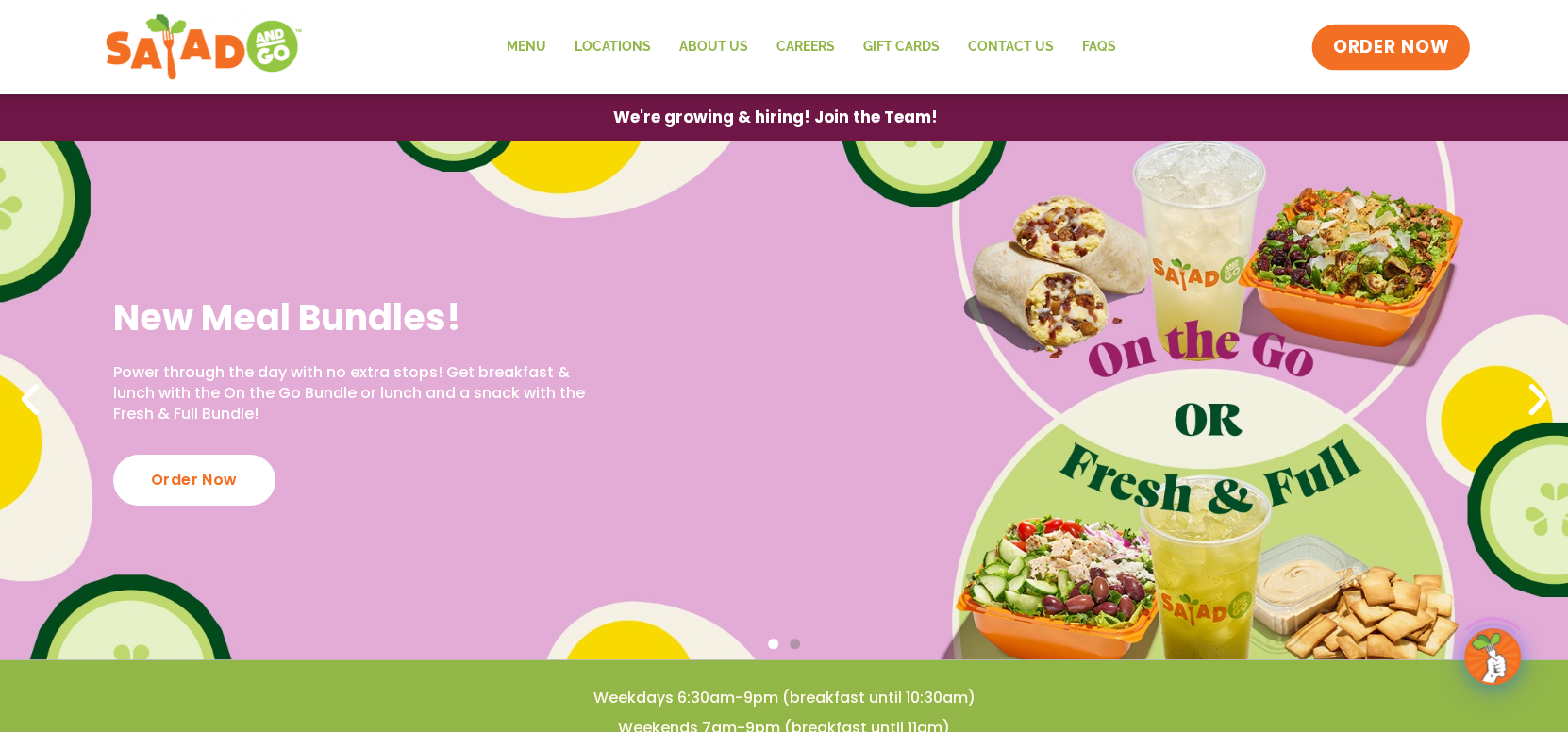 click on "ORDER NOW" at bounding box center [1392, 47] 